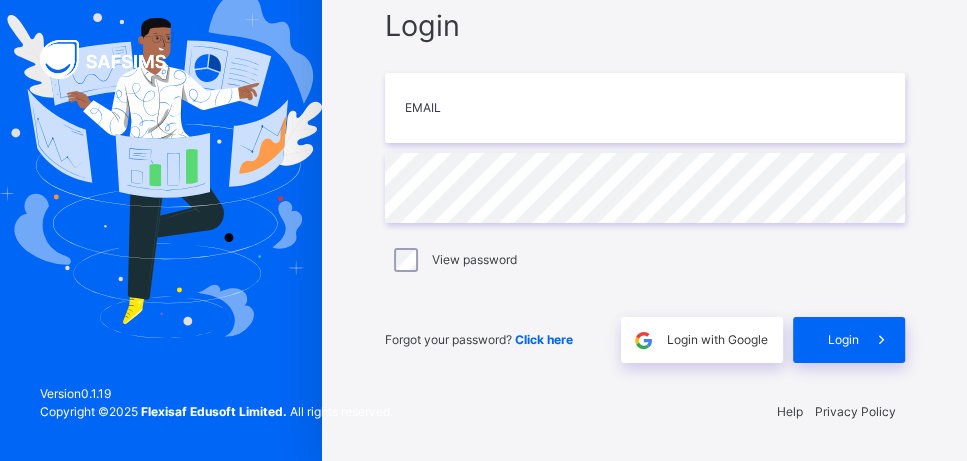 scroll, scrollTop: 131, scrollLeft: 0, axis: vertical 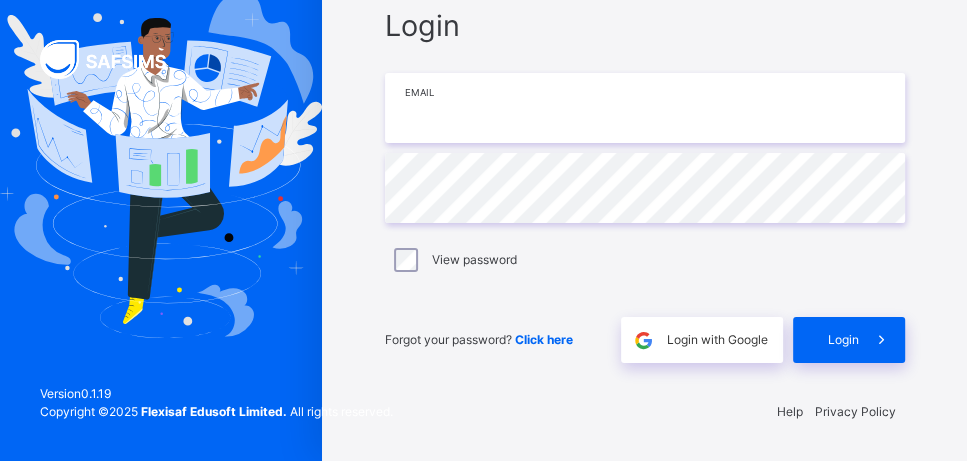 click at bounding box center [645, 108] 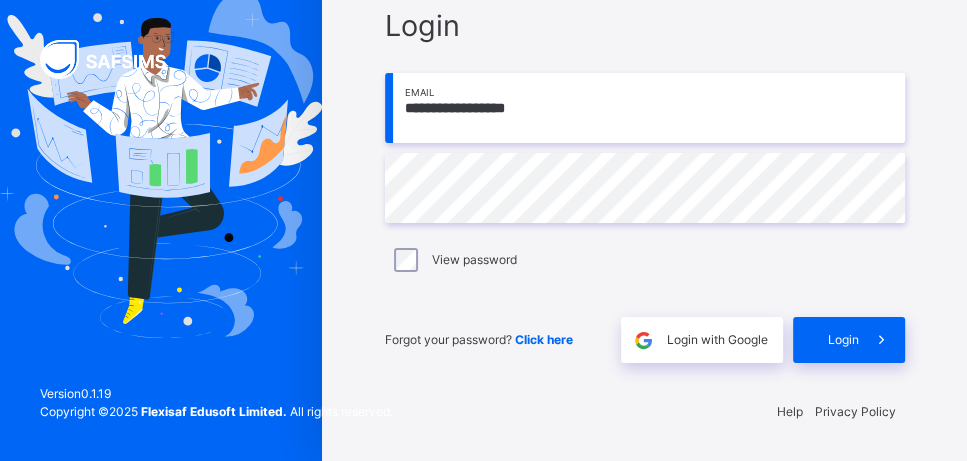 scroll, scrollTop: 131, scrollLeft: 0, axis: vertical 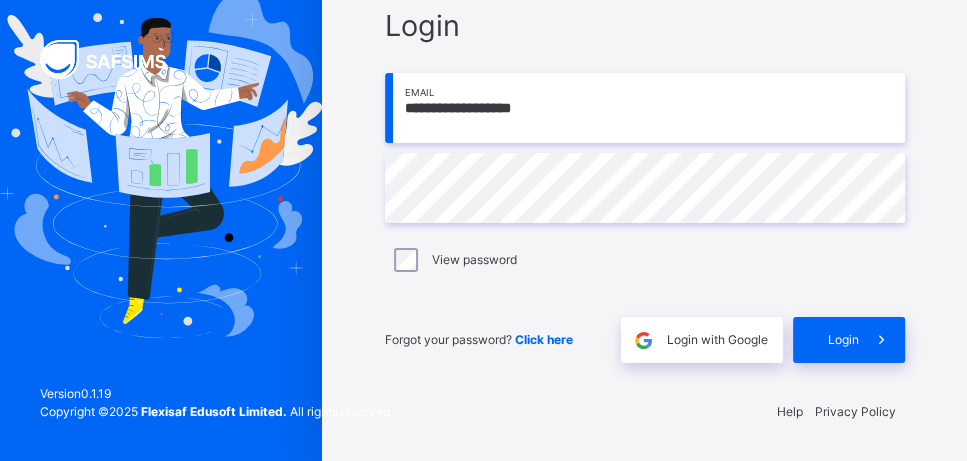 type on "**********" 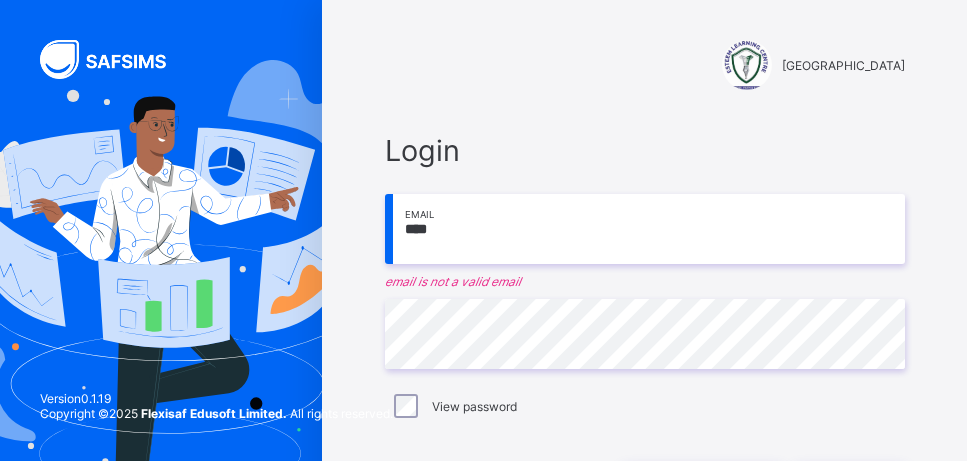 scroll, scrollTop: 0, scrollLeft: 0, axis: both 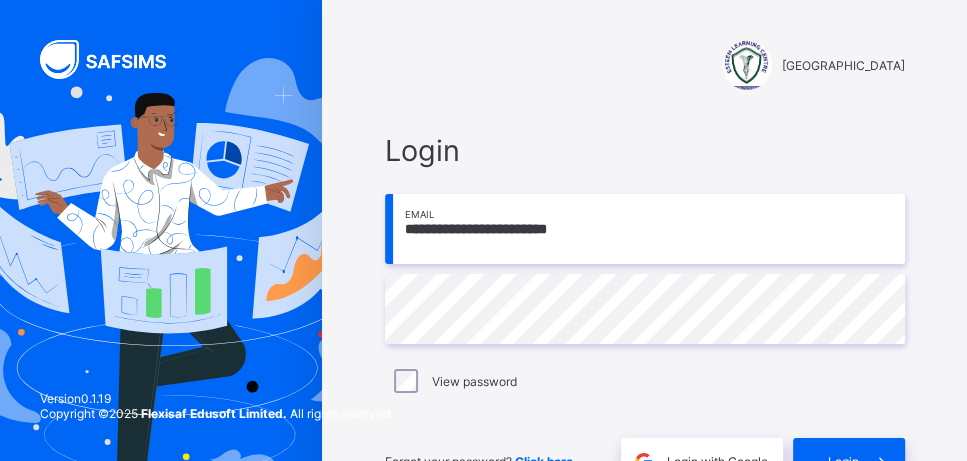 type on "**********" 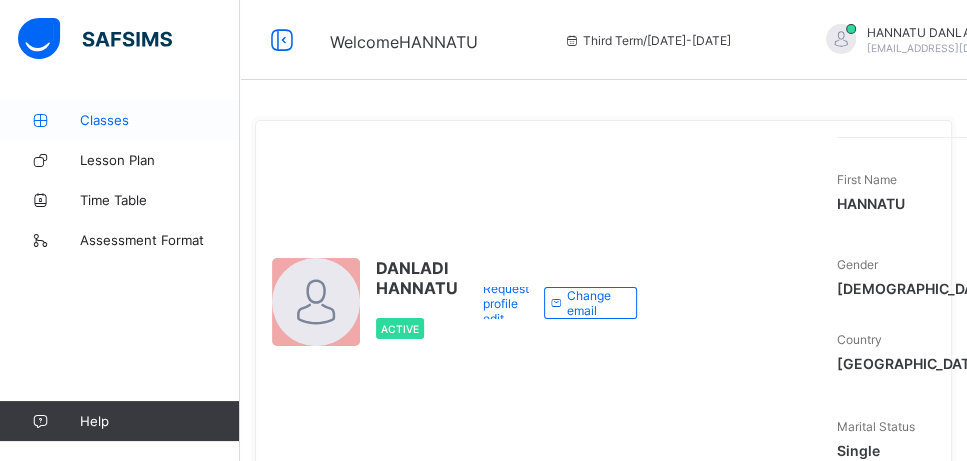 click on "Classes" at bounding box center (160, 120) 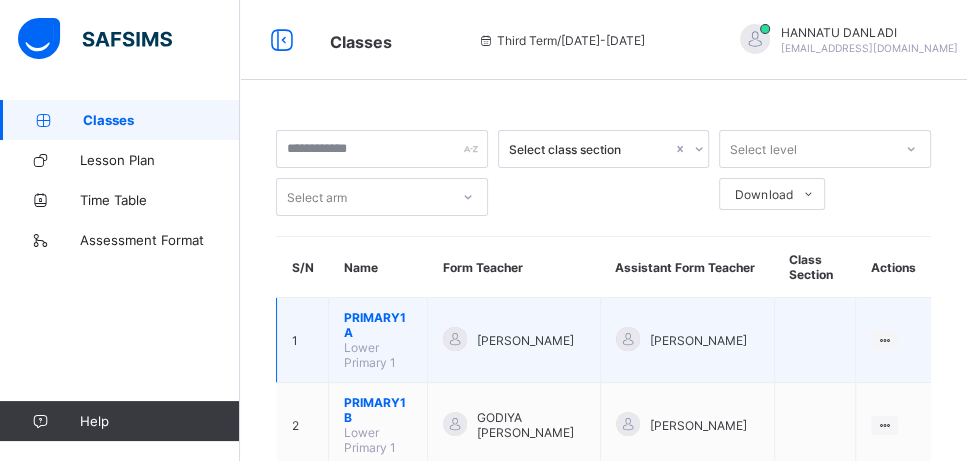 click on "PRIMARY1   A" at bounding box center (378, 325) 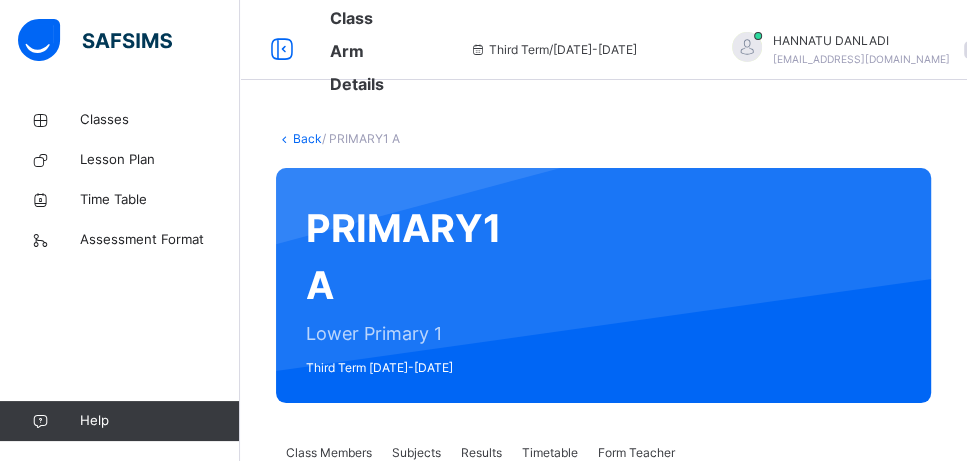 scroll, scrollTop: 107, scrollLeft: 0, axis: vertical 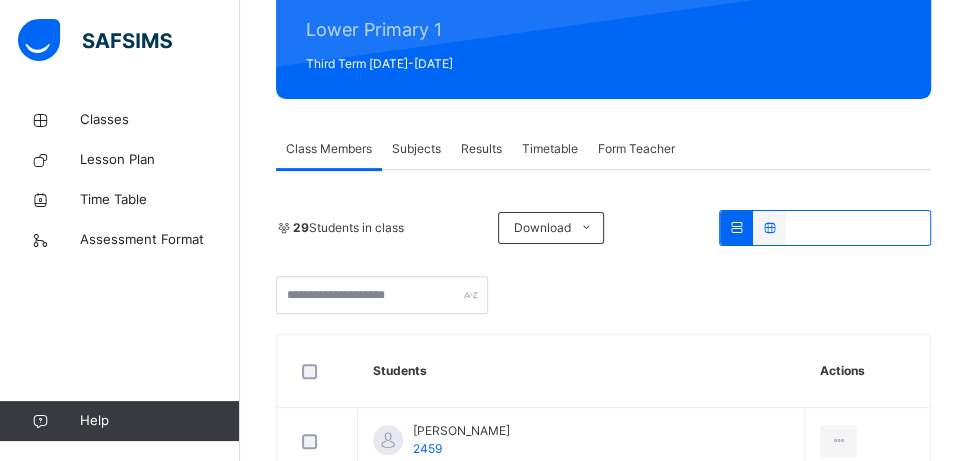 click on "Subjects" at bounding box center (416, 149) 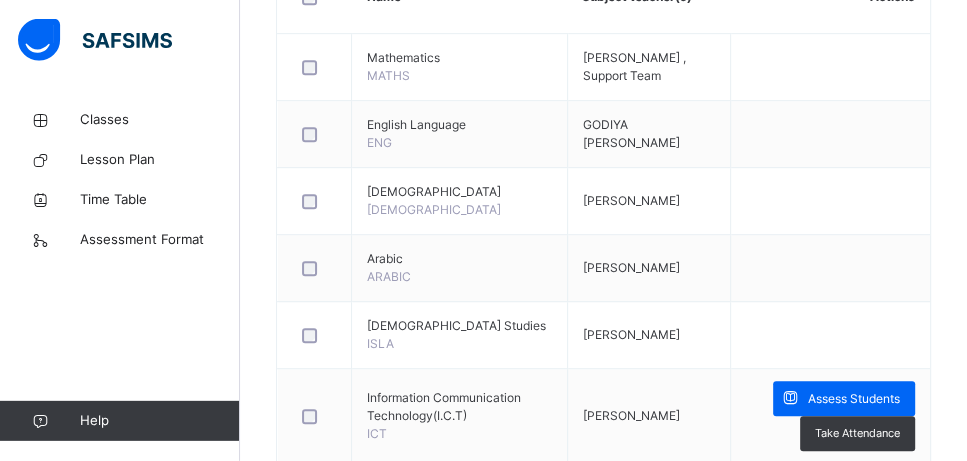 scroll, scrollTop: 645, scrollLeft: 0, axis: vertical 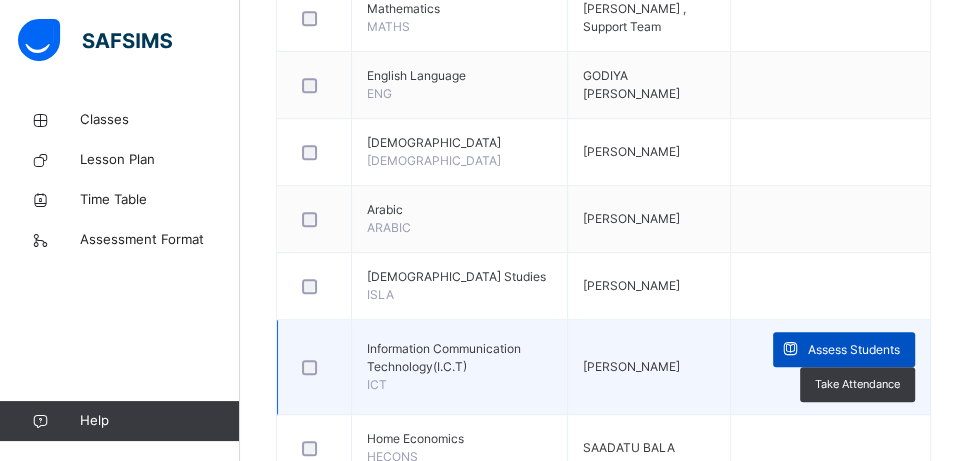 click on "Assess Students" at bounding box center [854, 350] 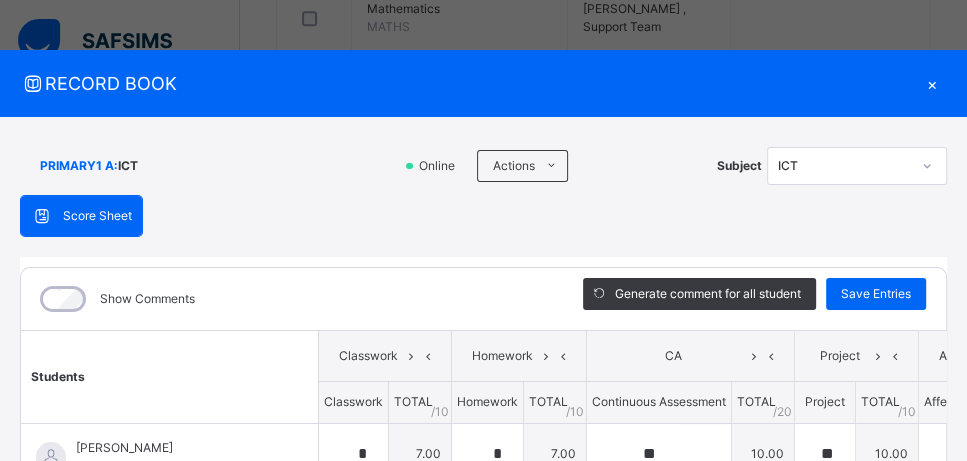 type on "*" 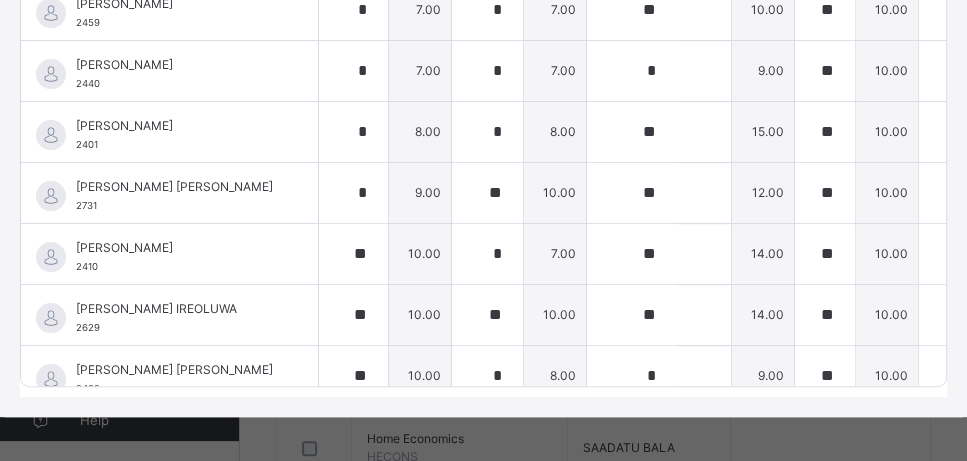 scroll, scrollTop: 462, scrollLeft: 24, axis: both 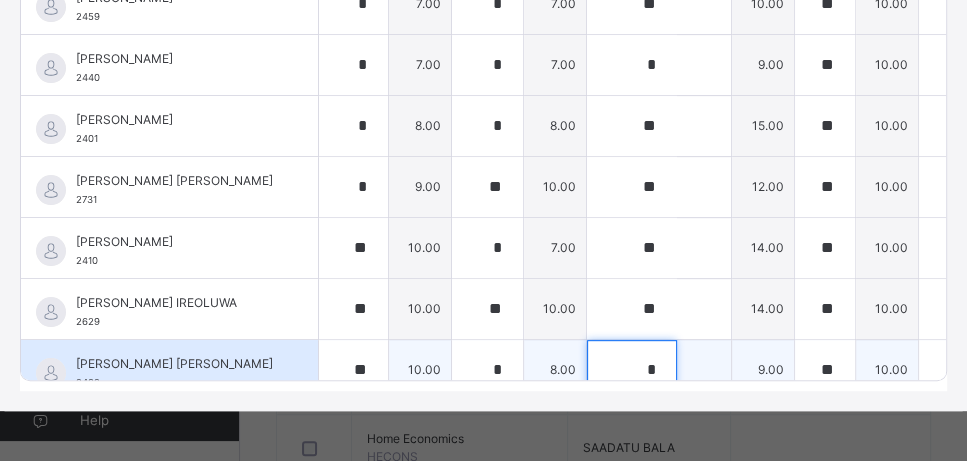 click on "*" at bounding box center [632, 370] 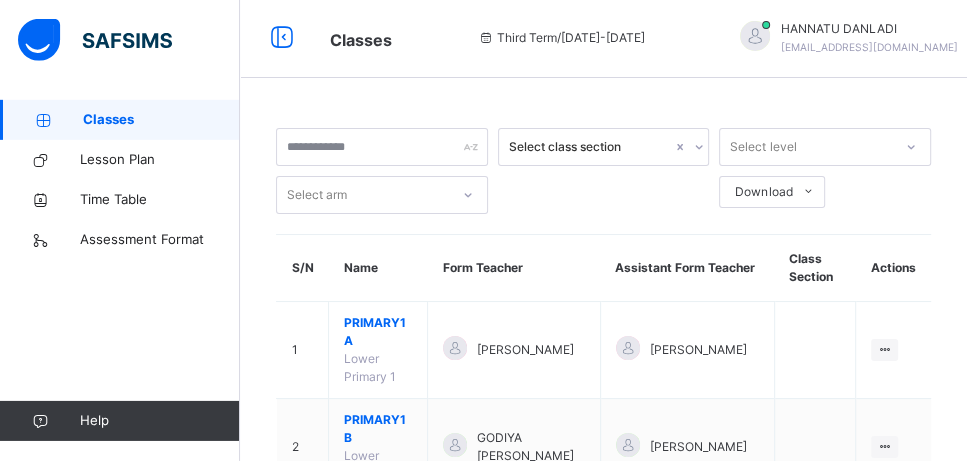 scroll, scrollTop: 0, scrollLeft: 0, axis: both 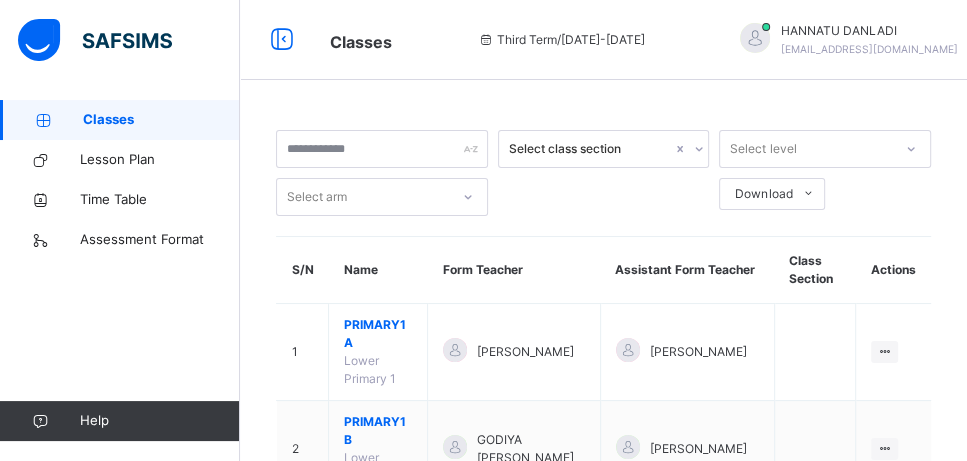 click on "Select class section" at bounding box center [591, 149] 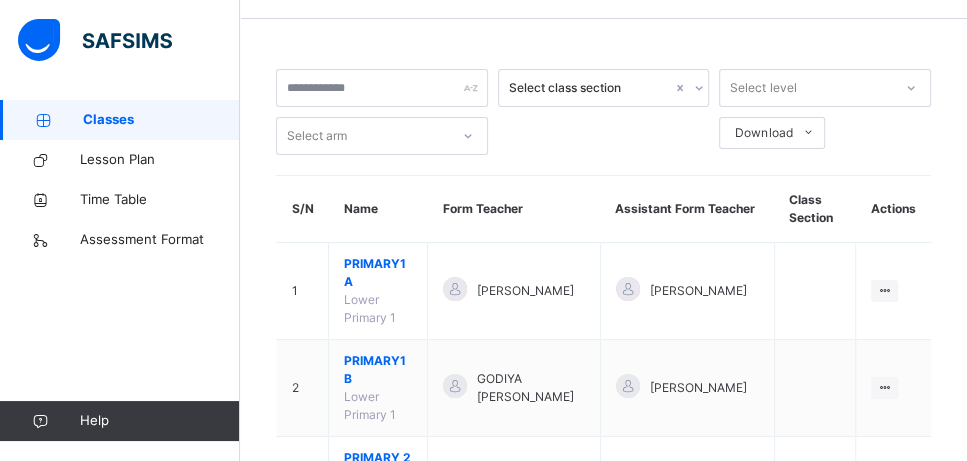 scroll, scrollTop: 46, scrollLeft: 0, axis: vertical 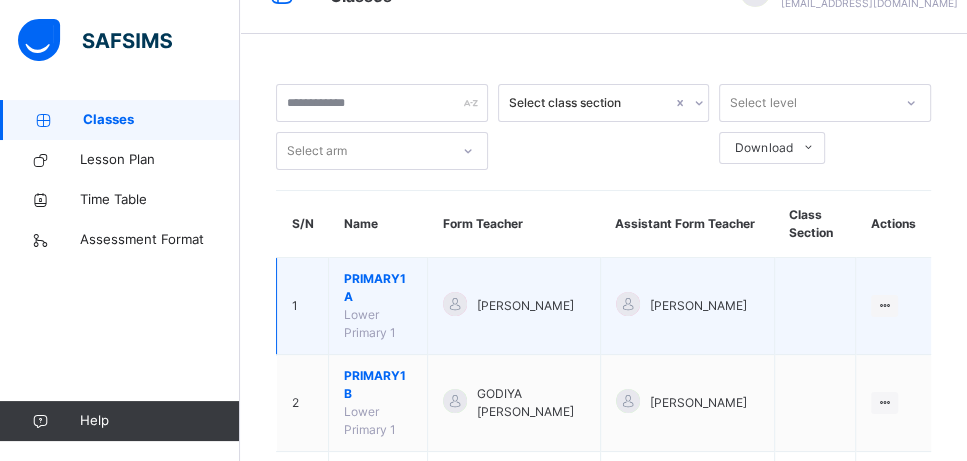 click on "PRIMARY1   A" at bounding box center (378, 288) 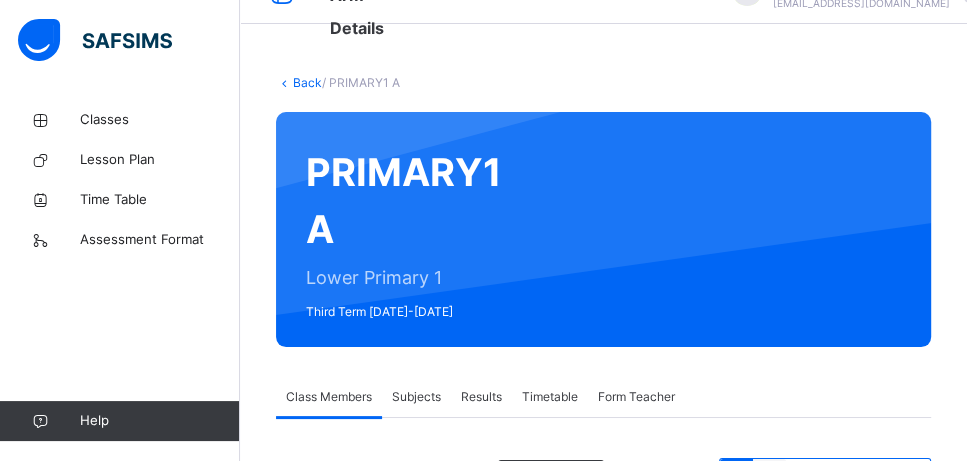click on "Subjects" at bounding box center [416, 397] 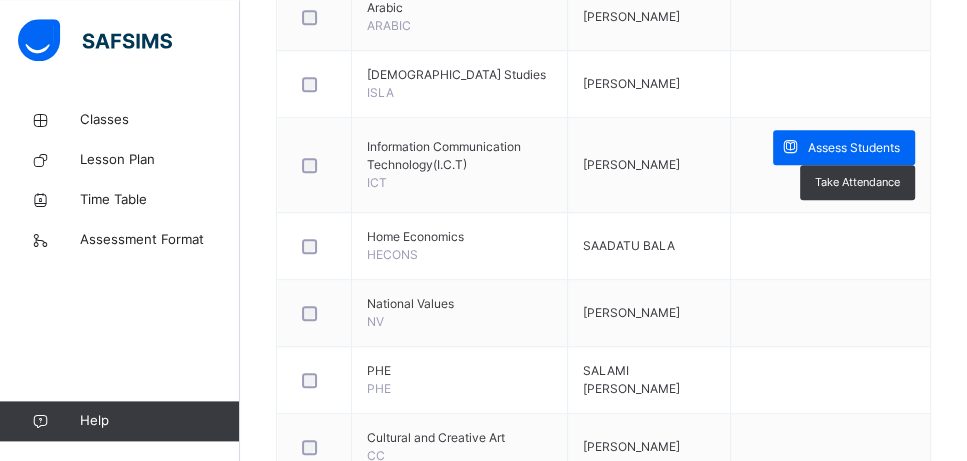 scroll, scrollTop: 862, scrollLeft: 0, axis: vertical 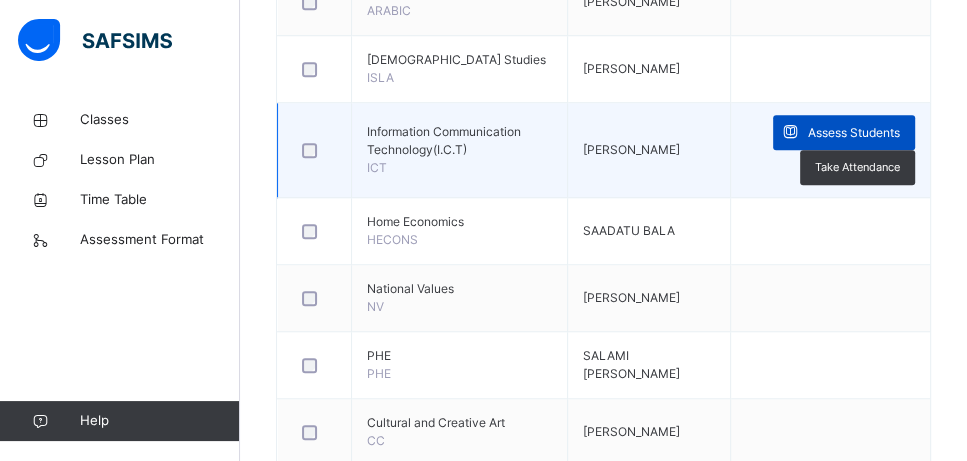 click on "Assess Students" at bounding box center (854, 133) 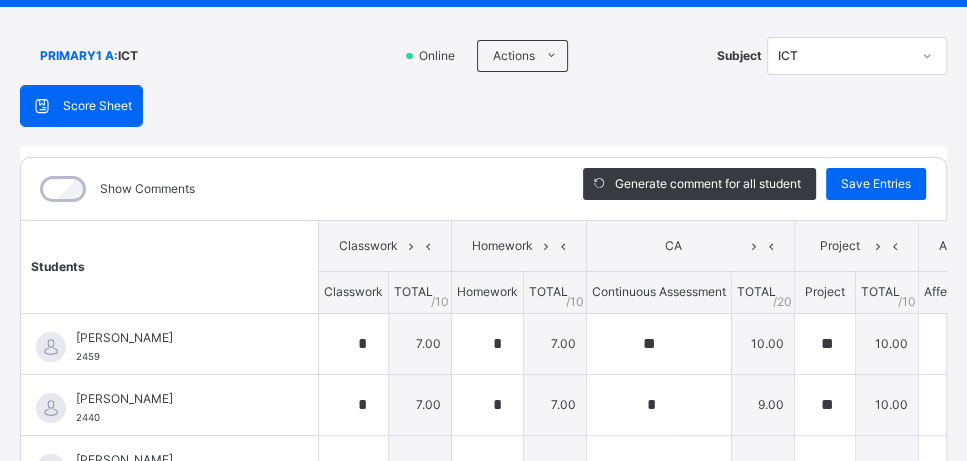 scroll, scrollTop: 115, scrollLeft: 0, axis: vertical 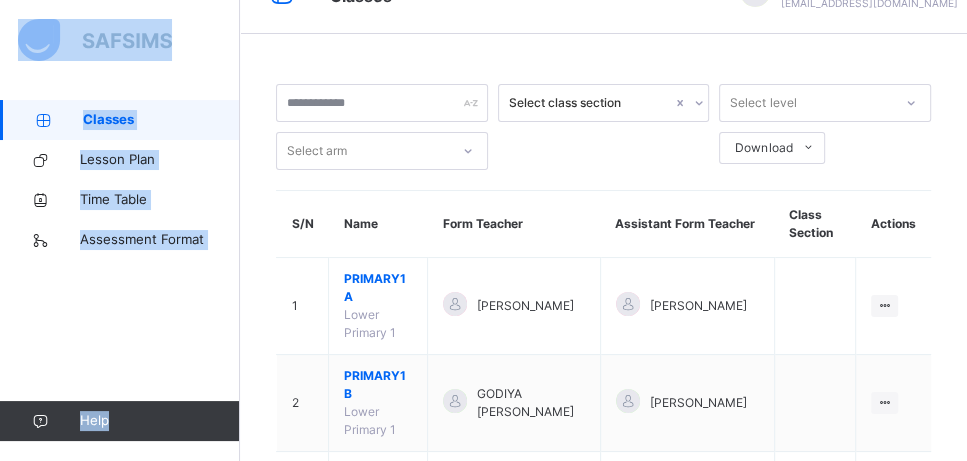 drag, startPoint x: 0, startPoint y: 3, endPoint x: 17, endPoint y: -5, distance: 18.788294 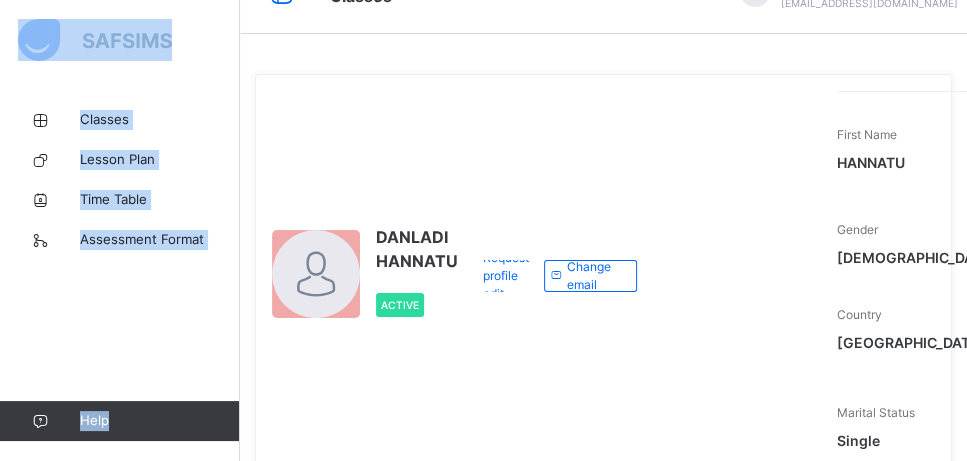 scroll, scrollTop: 0, scrollLeft: 0, axis: both 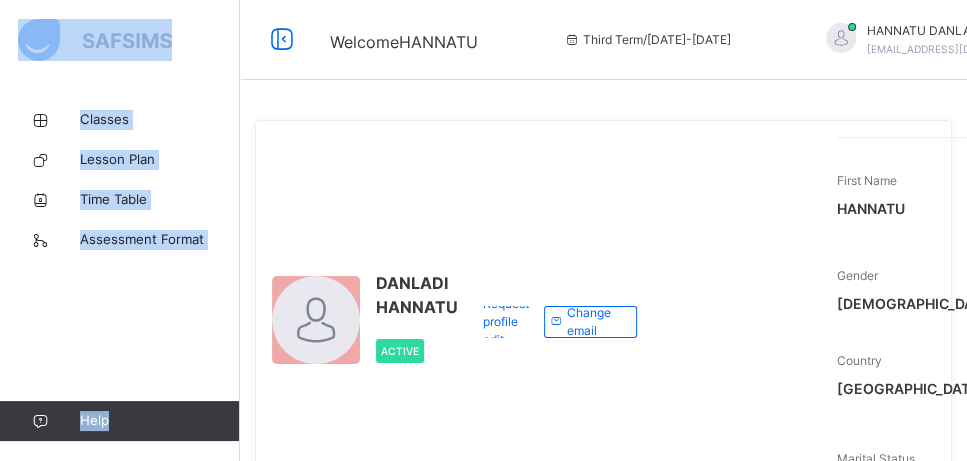 click at bounding box center (1067, 40) 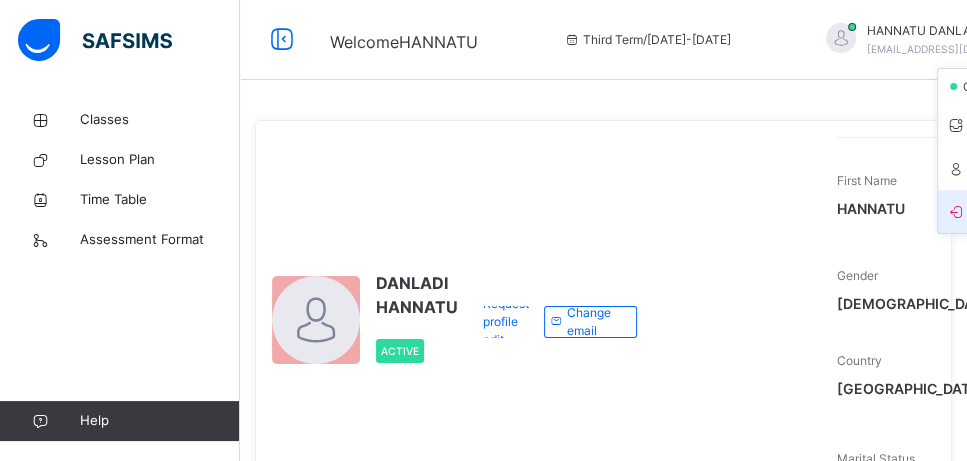 click on "Logout" at bounding box center (1012, 211) 